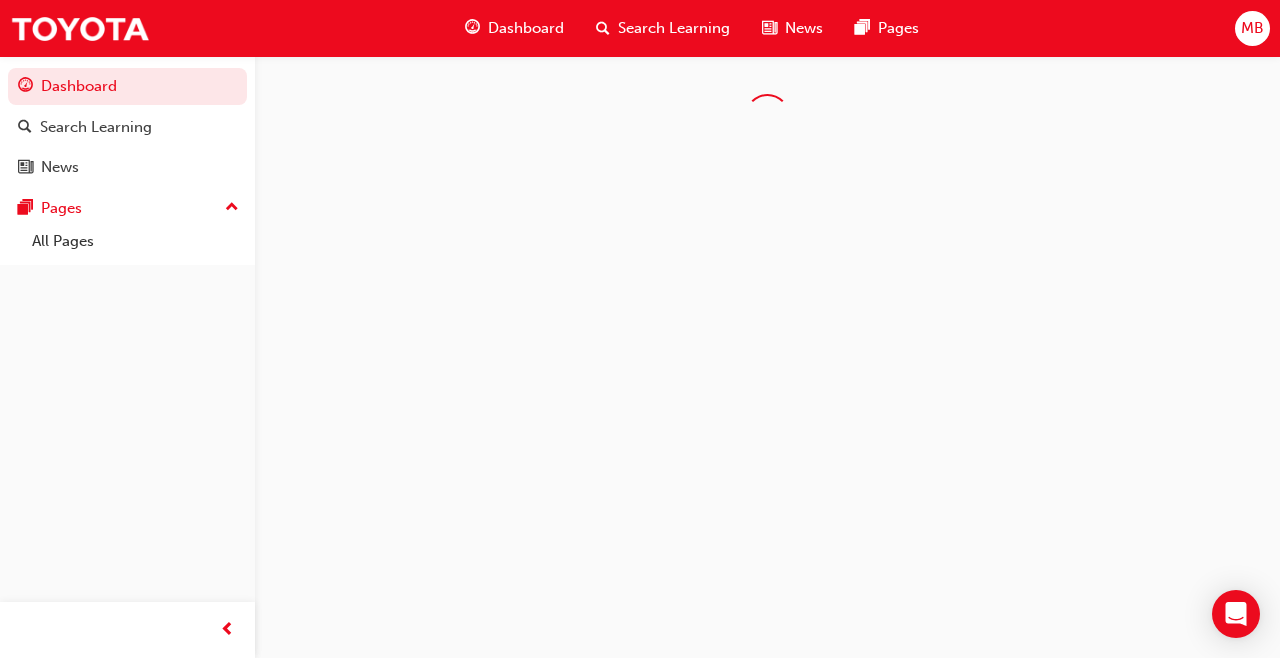 scroll, scrollTop: 0, scrollLeft: 0, axis: both 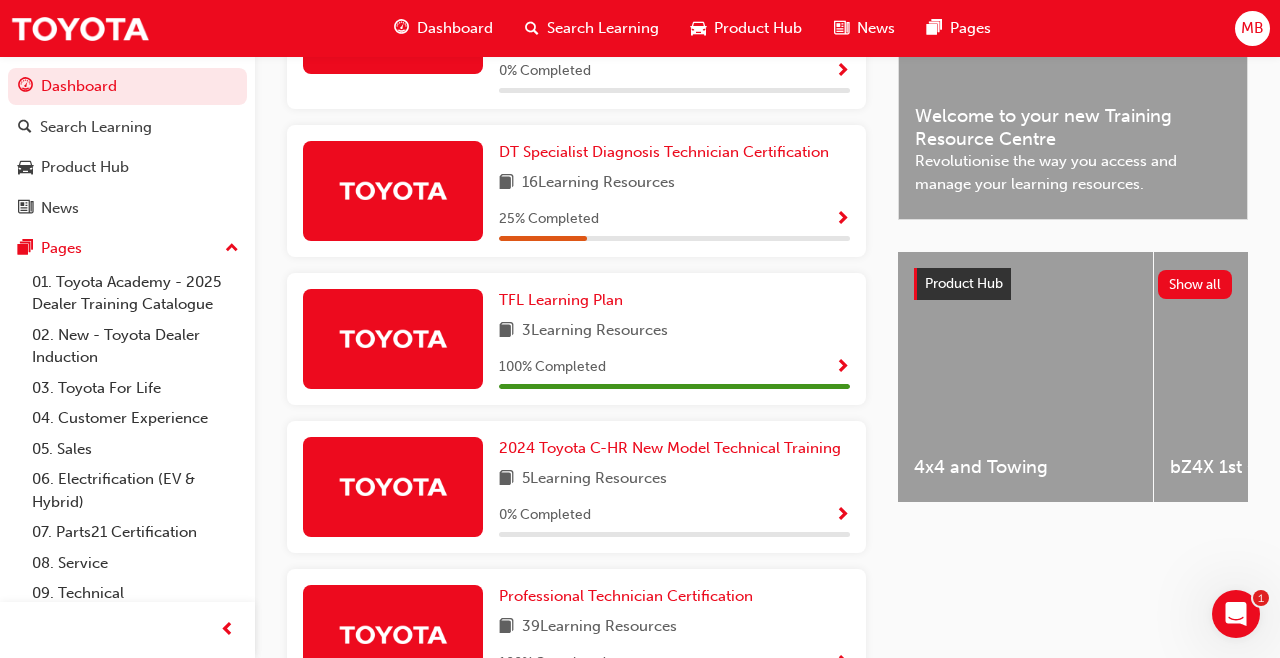 click at bounding box center [393, 190] 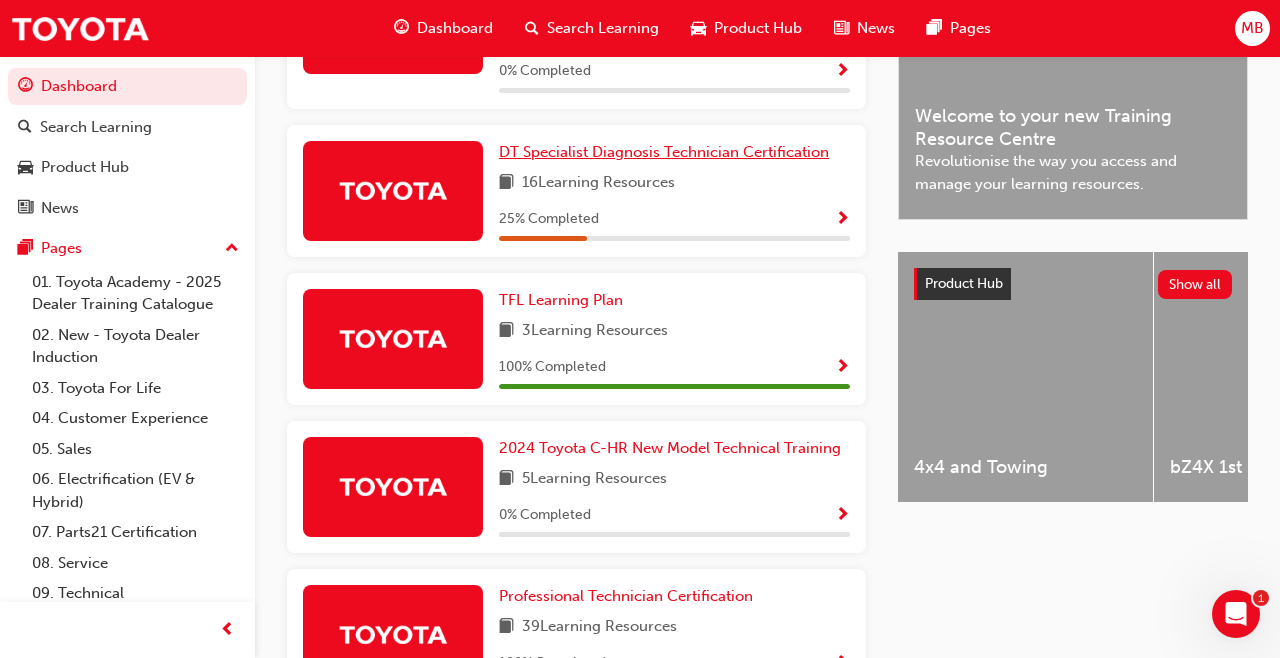 click on "DT Specialist Diagnosis Technician Certification" at bounding box center [668, 152] 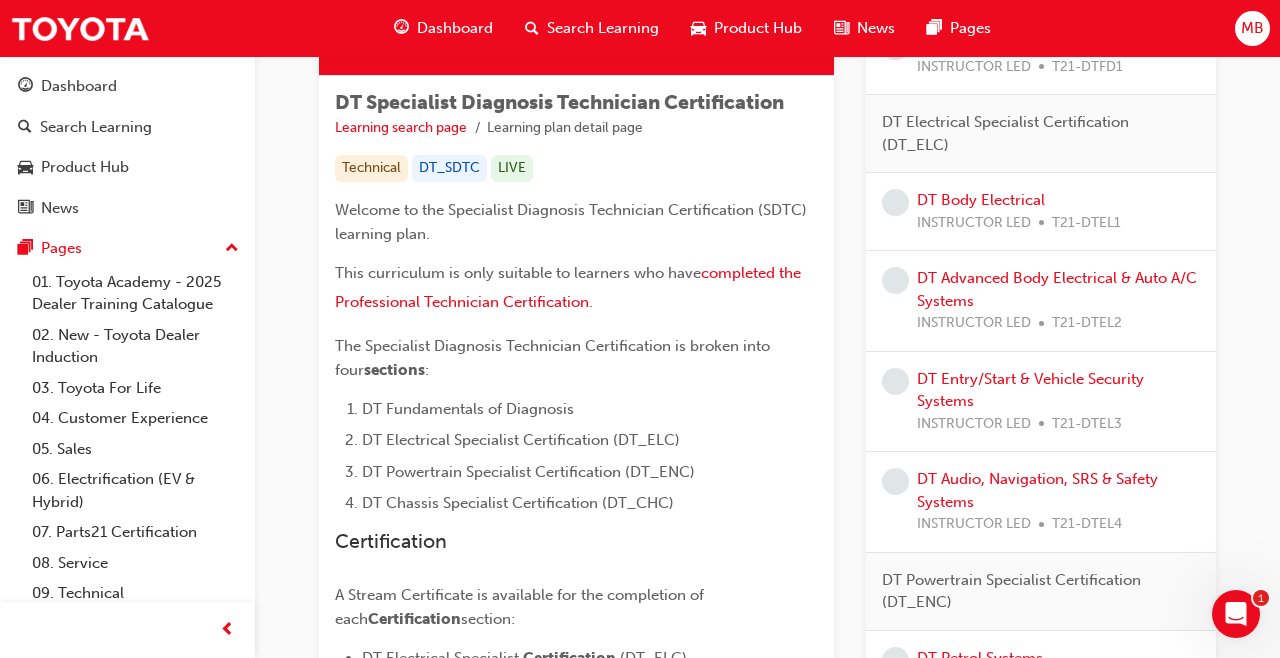 scroll, scrollTop: 0, scrollLeft: 0, axis: both 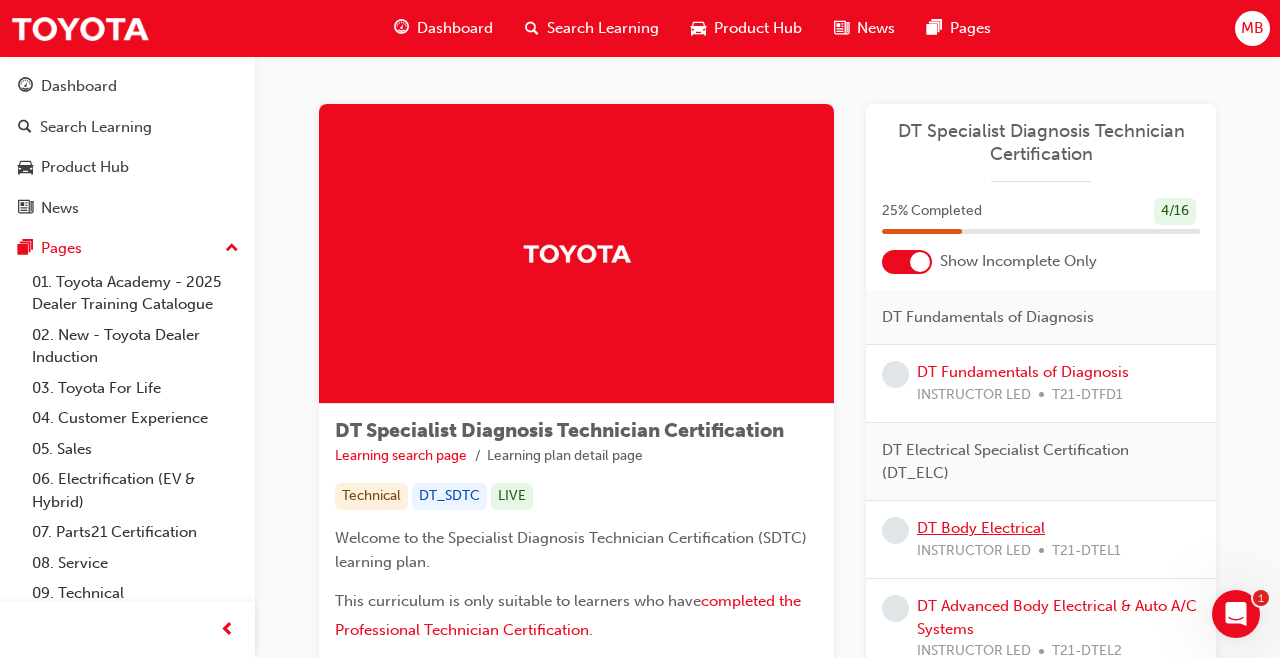 click on "DT Body Electrical" at bounding box center (981, 528) 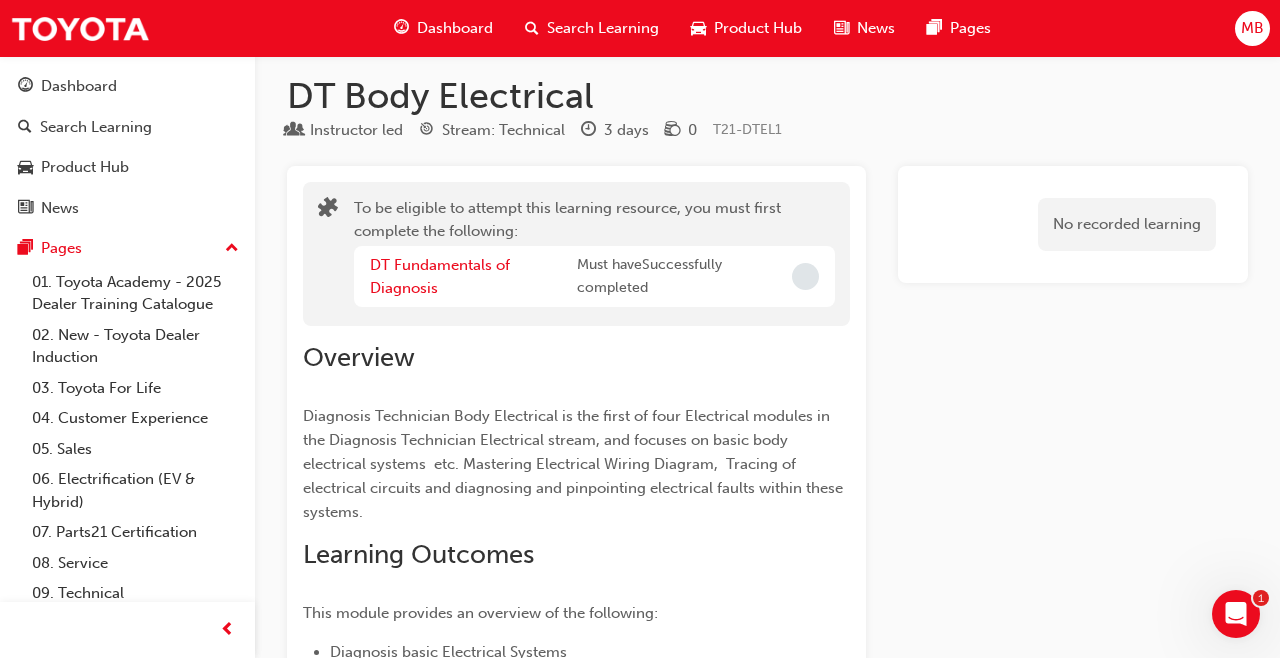 scroll, scrollTop: 0, scrollLeft: 0, axis: both 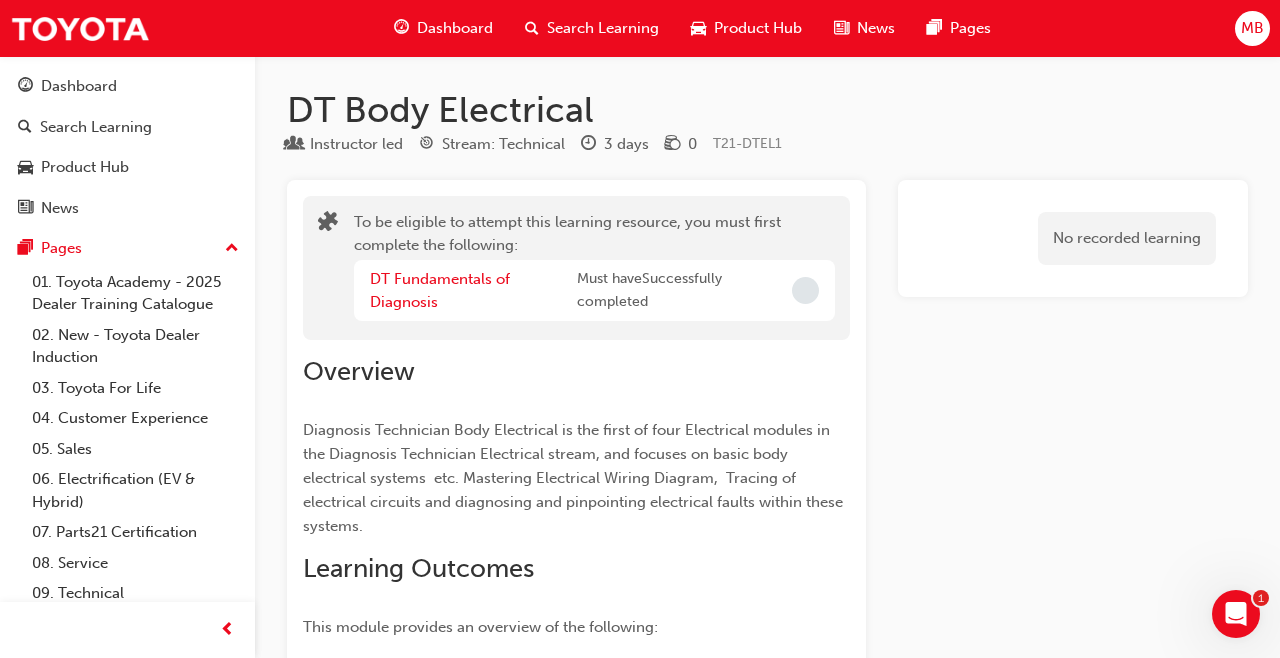 click on "Dashboard" at bounding box center [79, 86] 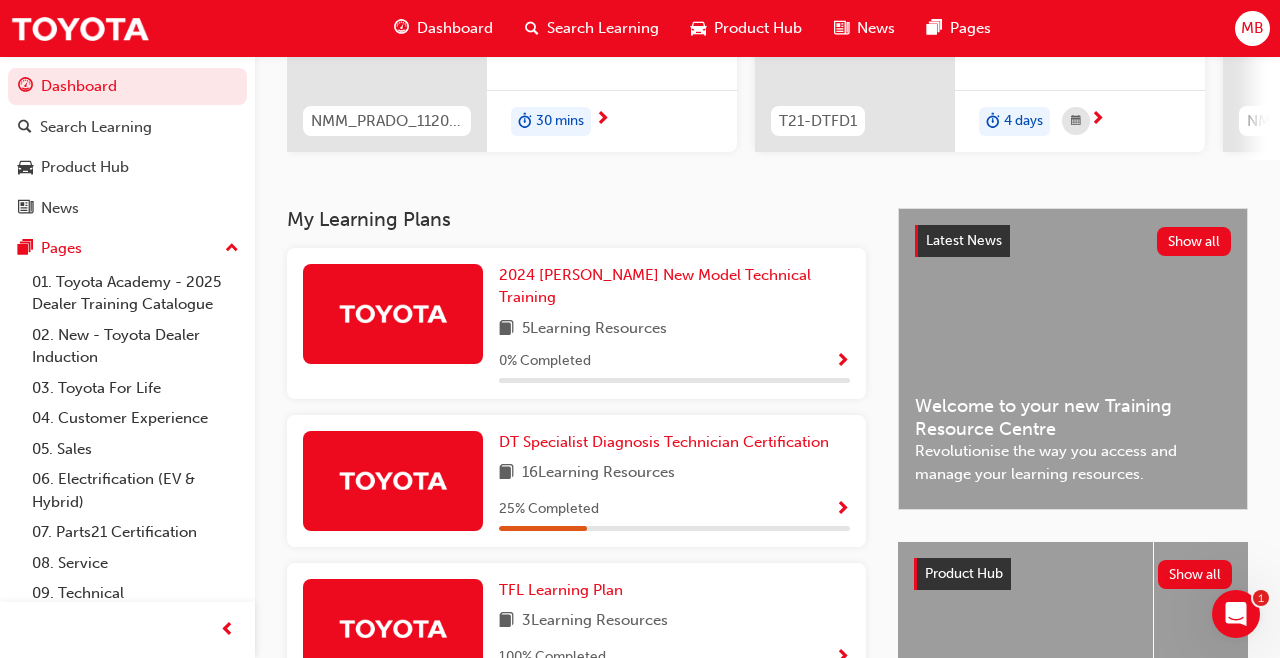 scroll, scrollTop: 305, scrollLeft: 0, axis: vertical 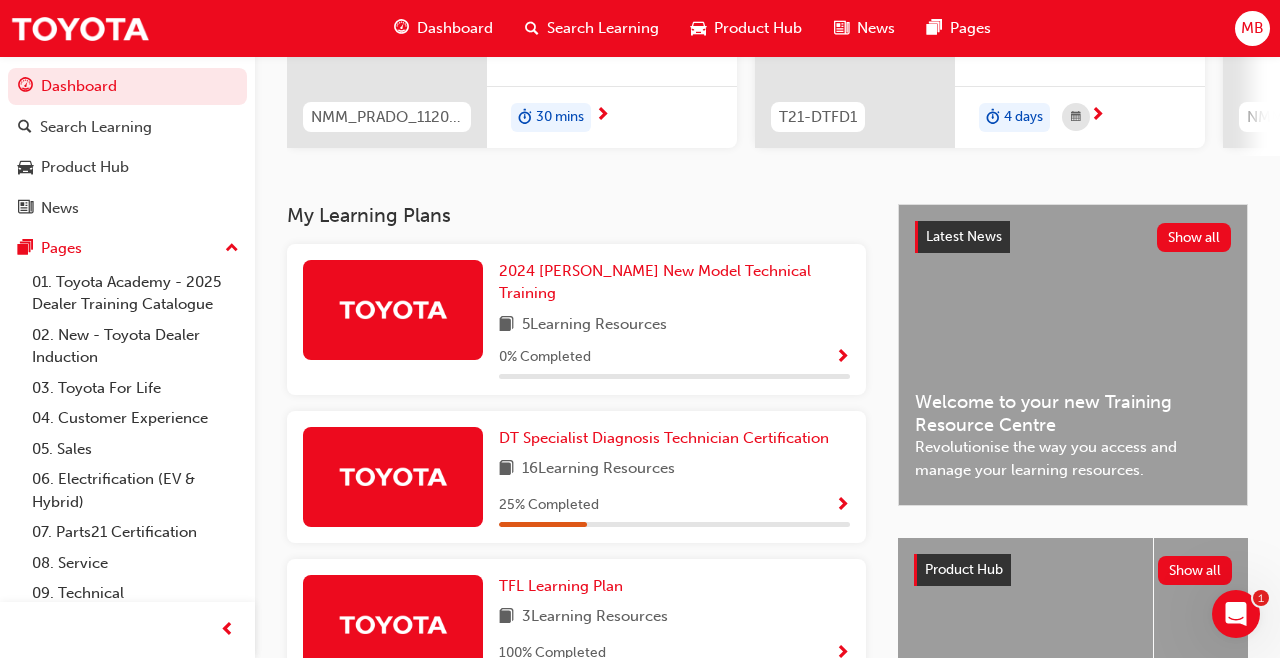 click on "Latest News Show all Welcome to your new Training Resource Centre Revolutionise the way you access and manage your learning resources." at bounding box center (1073, 355) 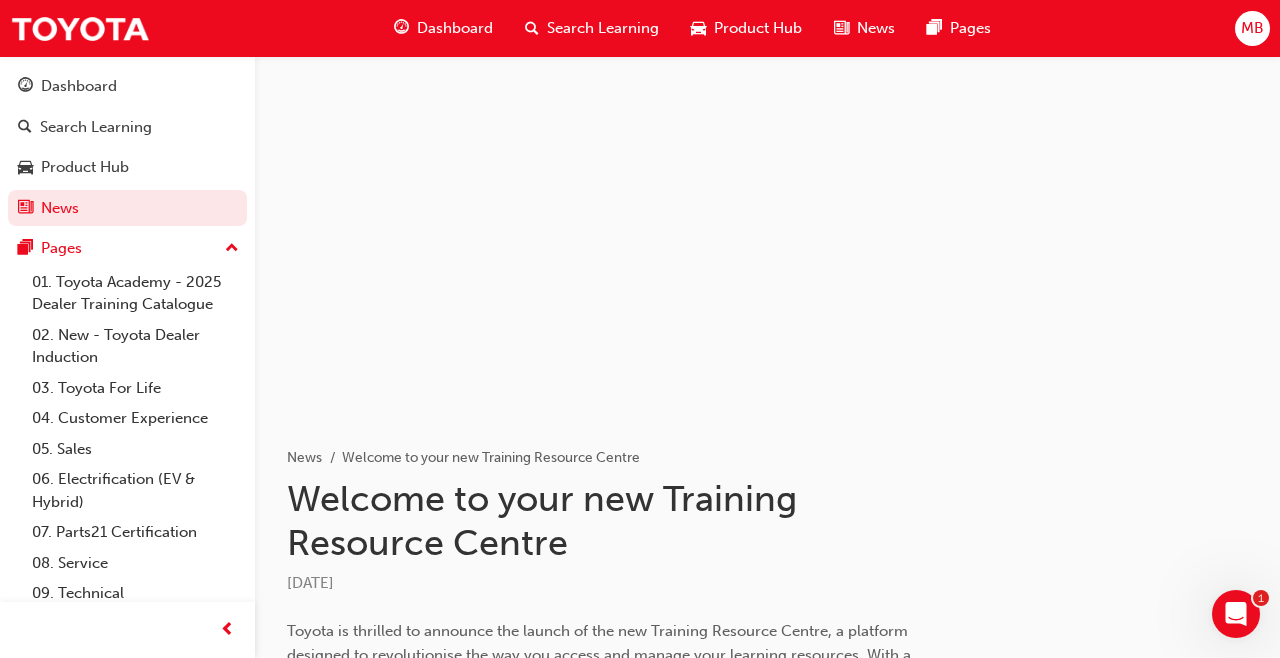 click on "Dashboard" at bounding box center (79, 86) 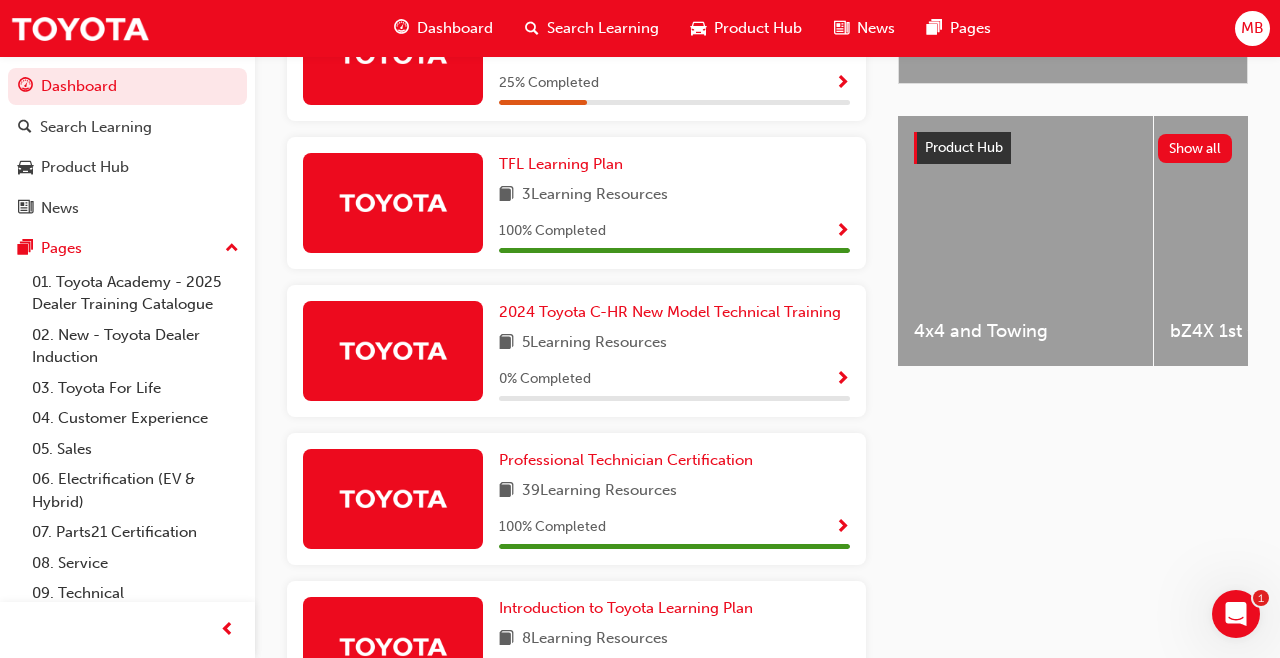 scroll, scrollTop: 724, scrollLeft: 0, axis: vertical 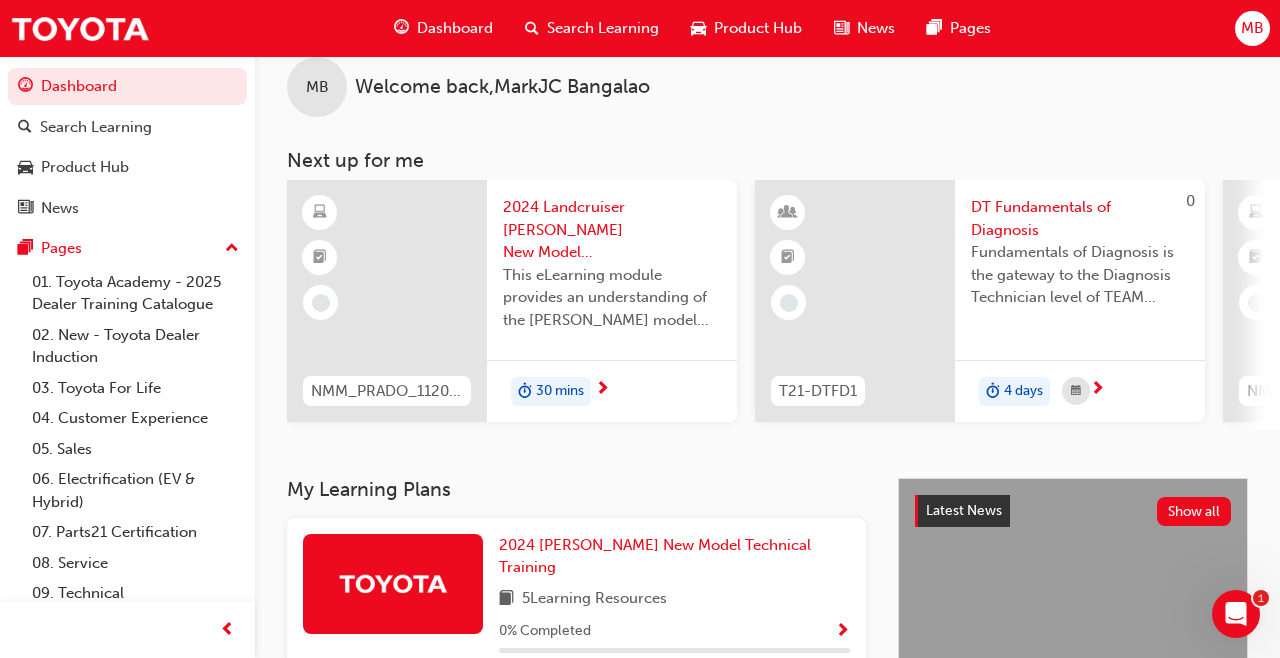 click on "2024 Landcruiser [PERSON_NAME] New Model Mechanisms - Model Outline 1" at bounding box center [612, 230] 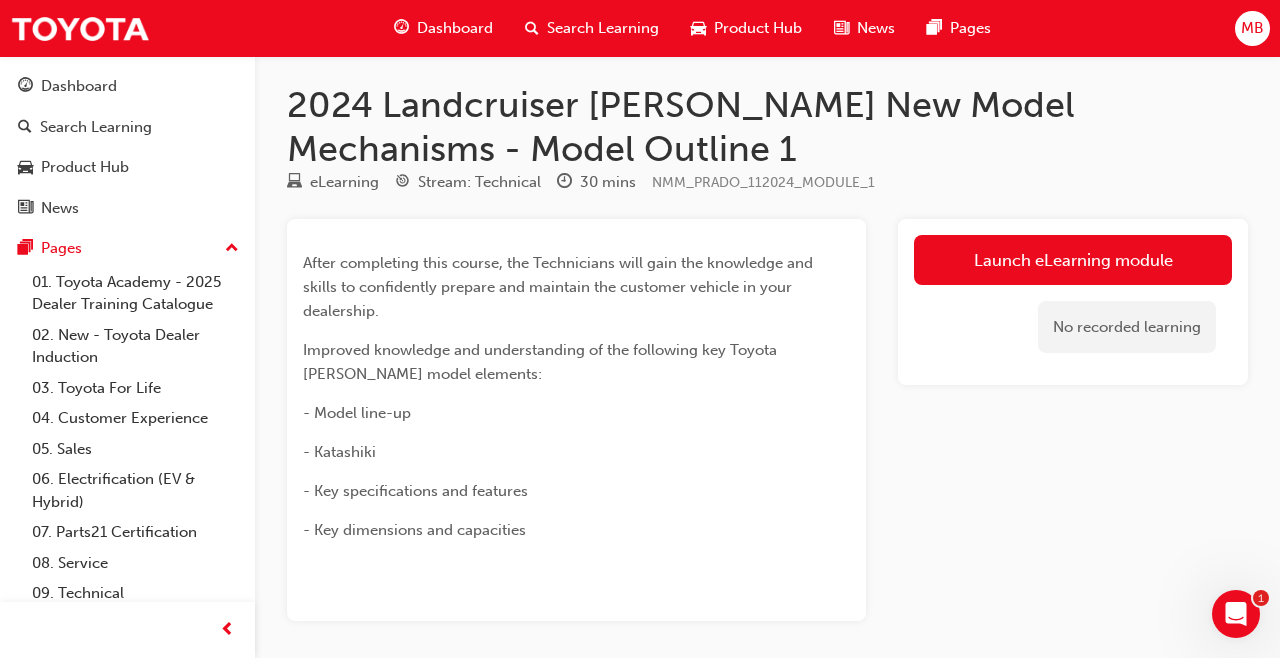 scroll, scrollTop: 0, scrollLeft: 0, axis: both 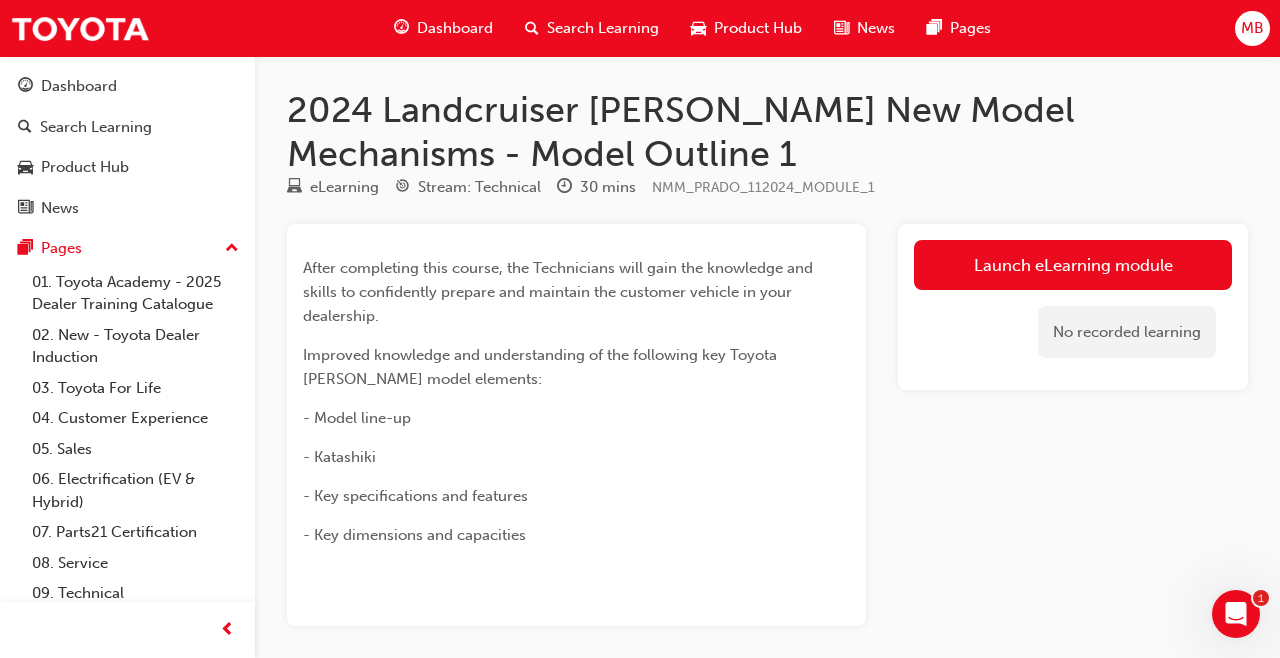 click on "Launch eLearning module" at bounding box center [1073, 265] 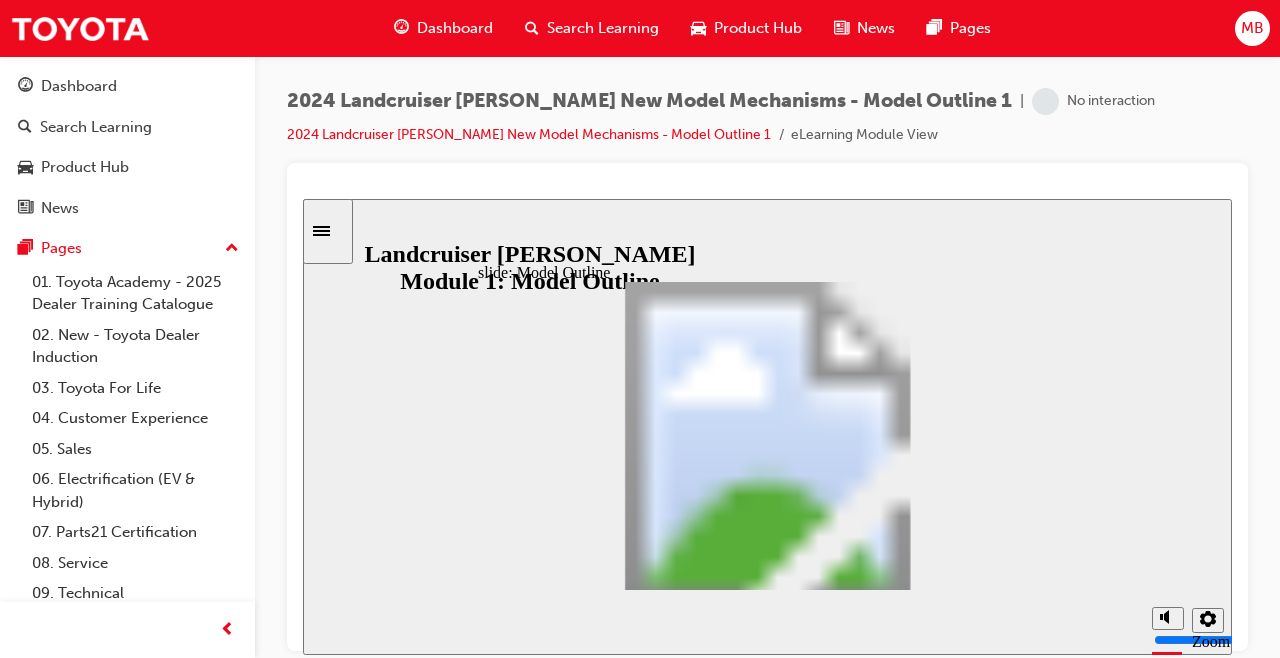 scroll, scrollTop: 0, scrollLeft: 0, axis: both 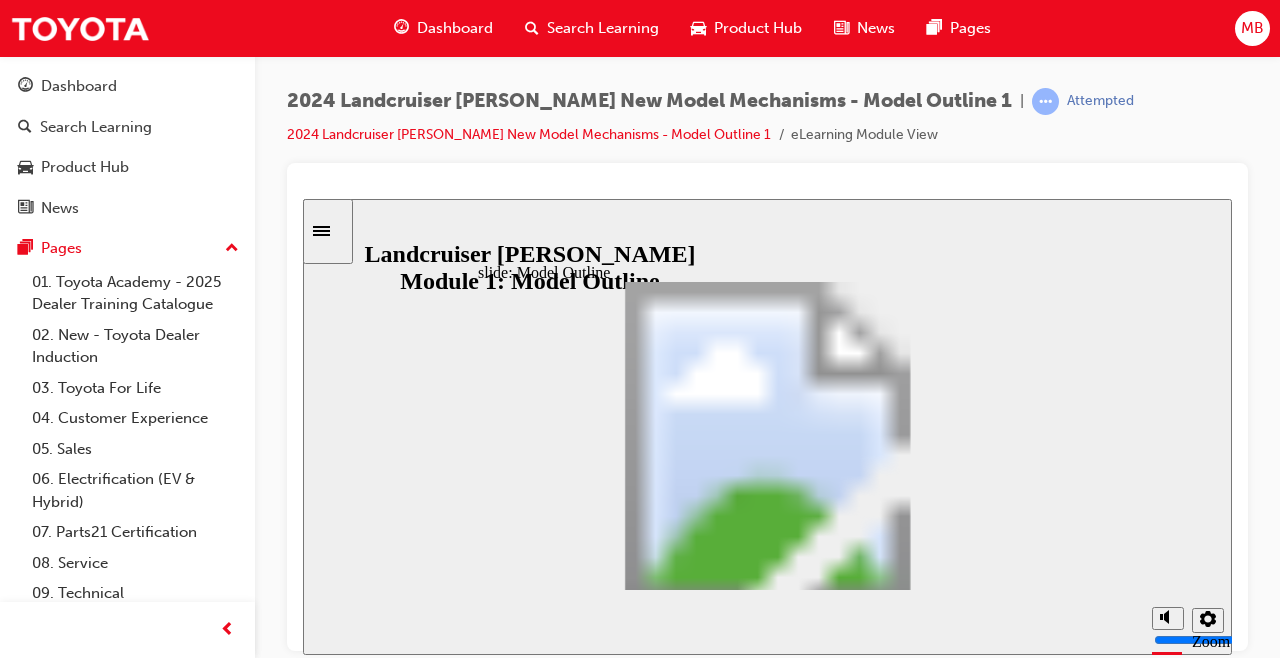 click at bounding box center (227, 630) 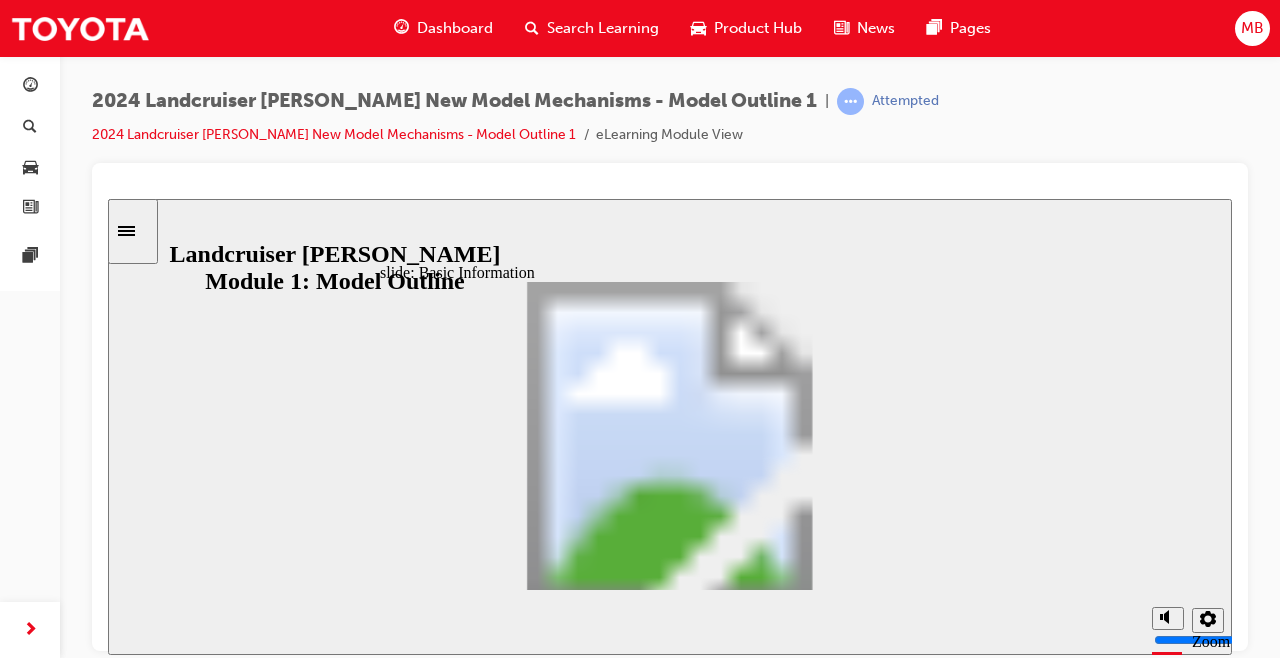 scroll, scrollTop: 0, scrollLeft: 0, axis: both 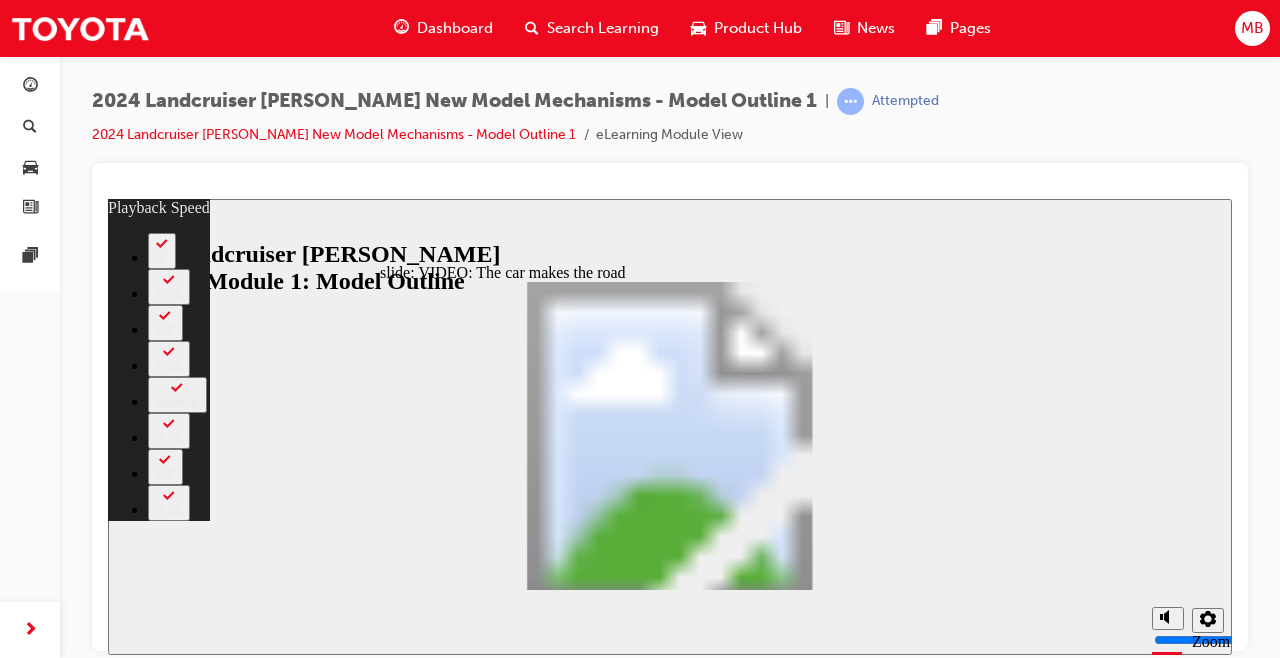 type on "0" 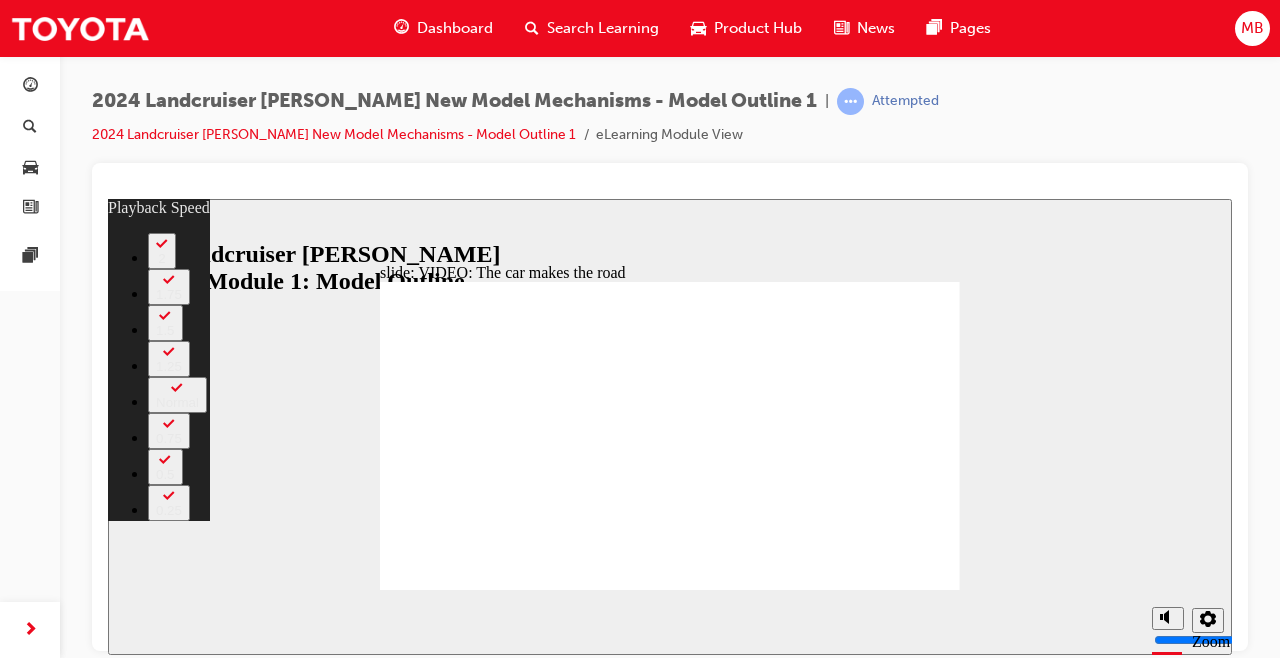 type on "86" 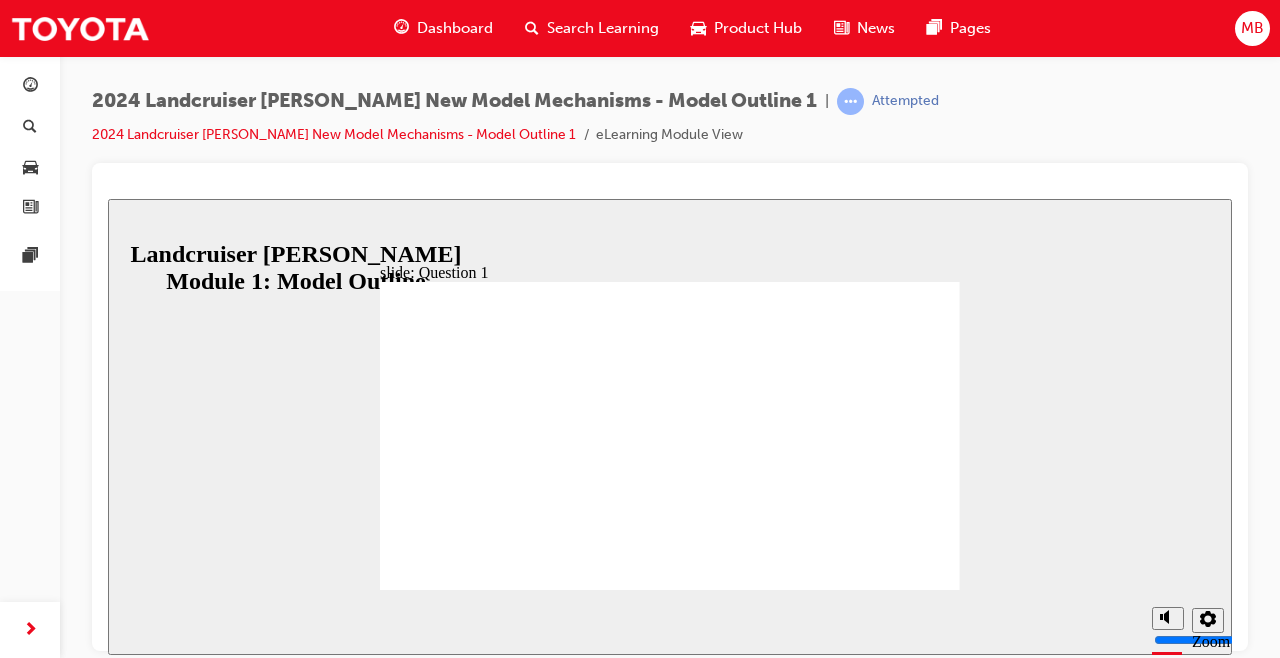 radio on "true" 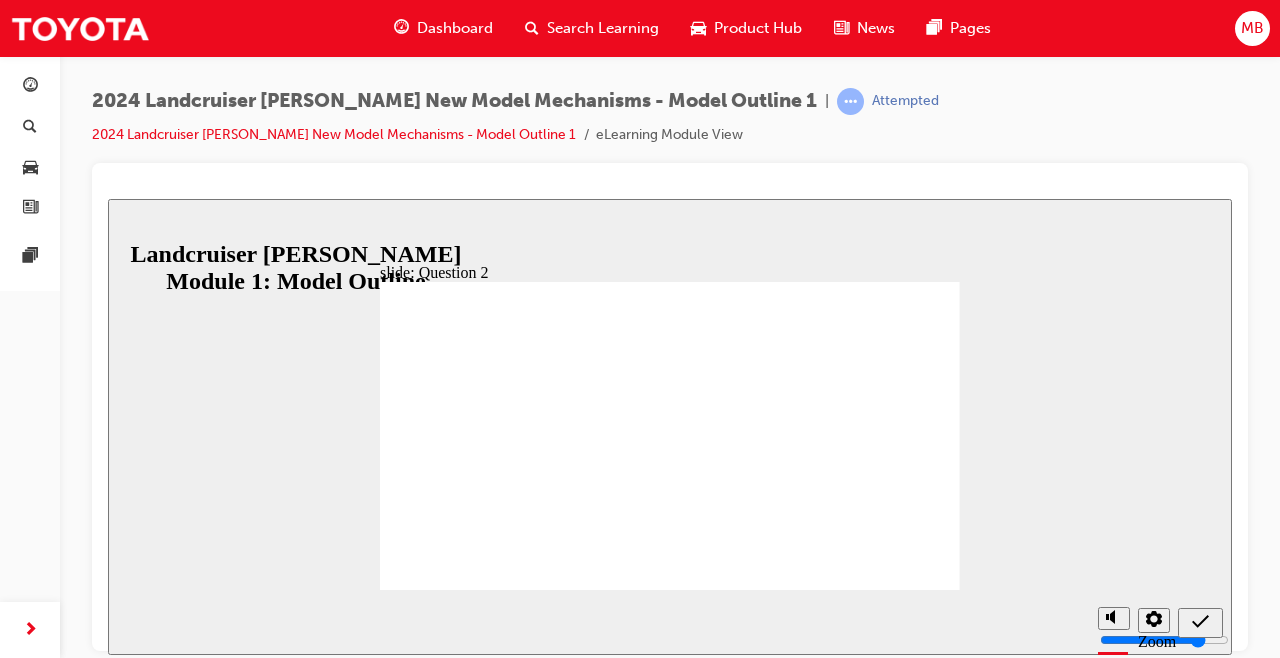radio on "true" 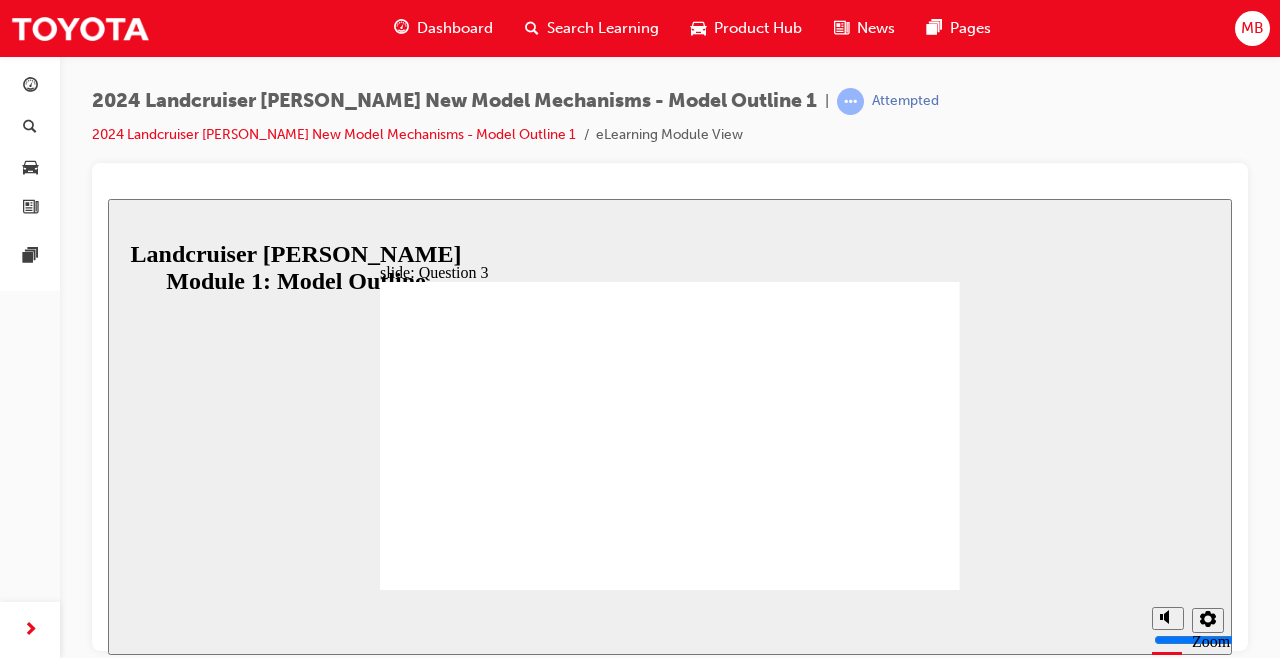 radio on "true" 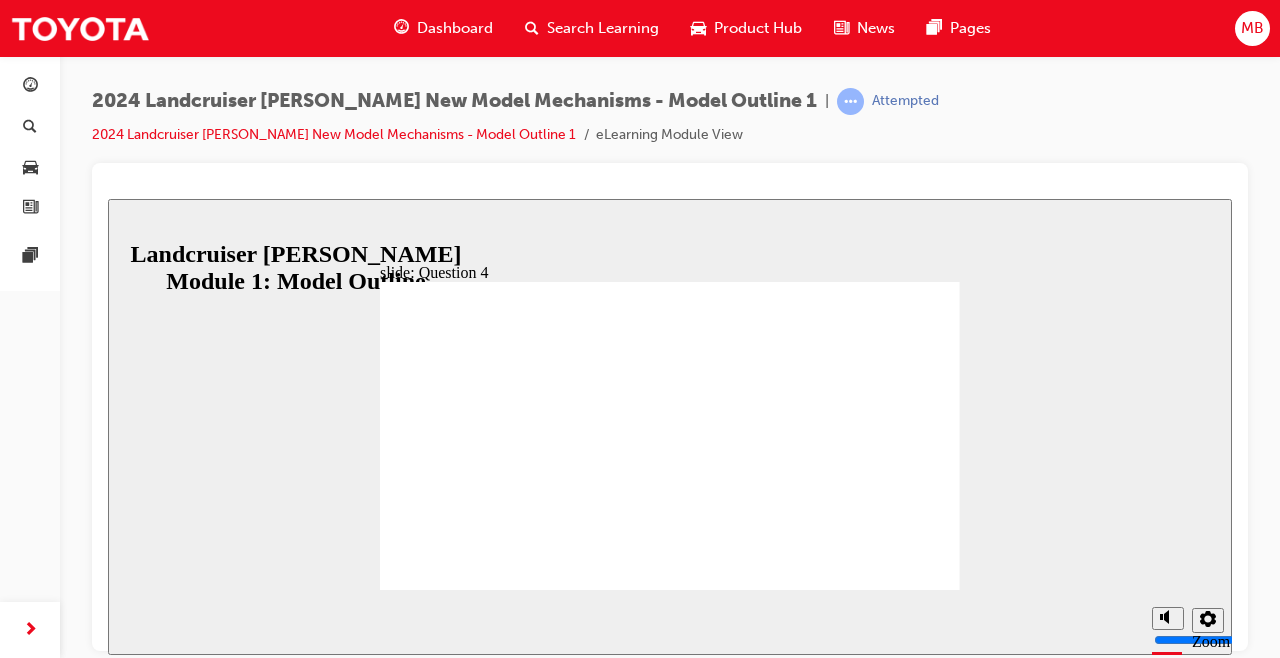 radio on "true" 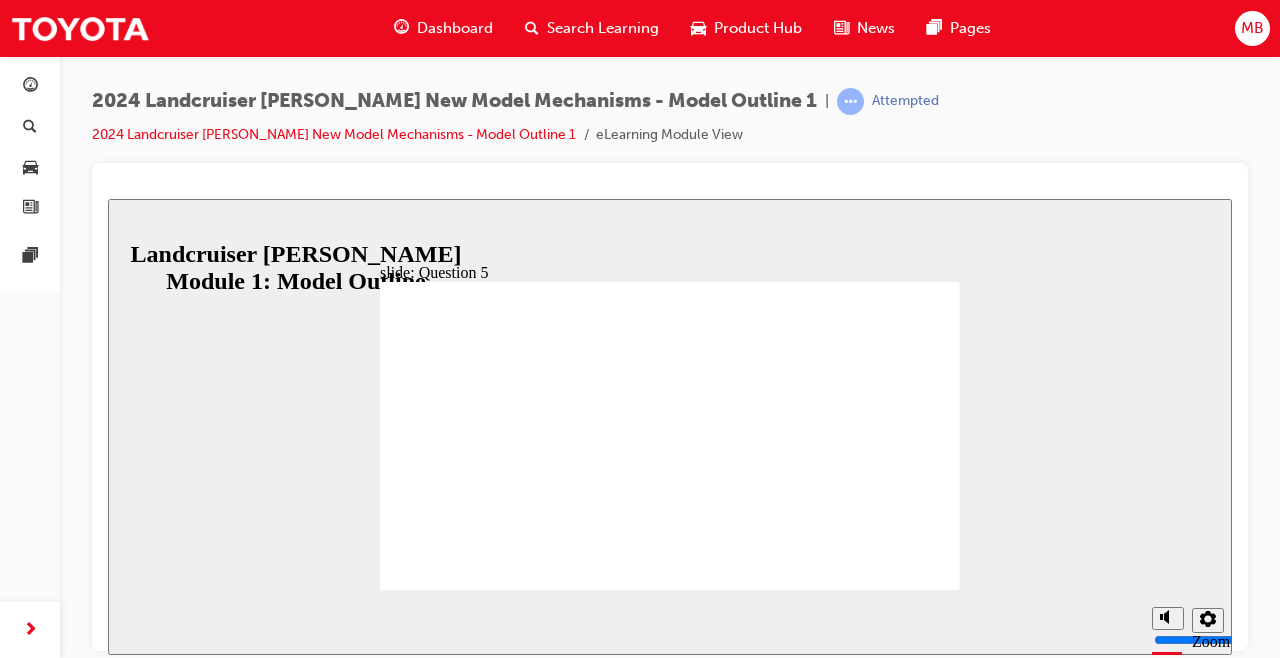 radio on "true" 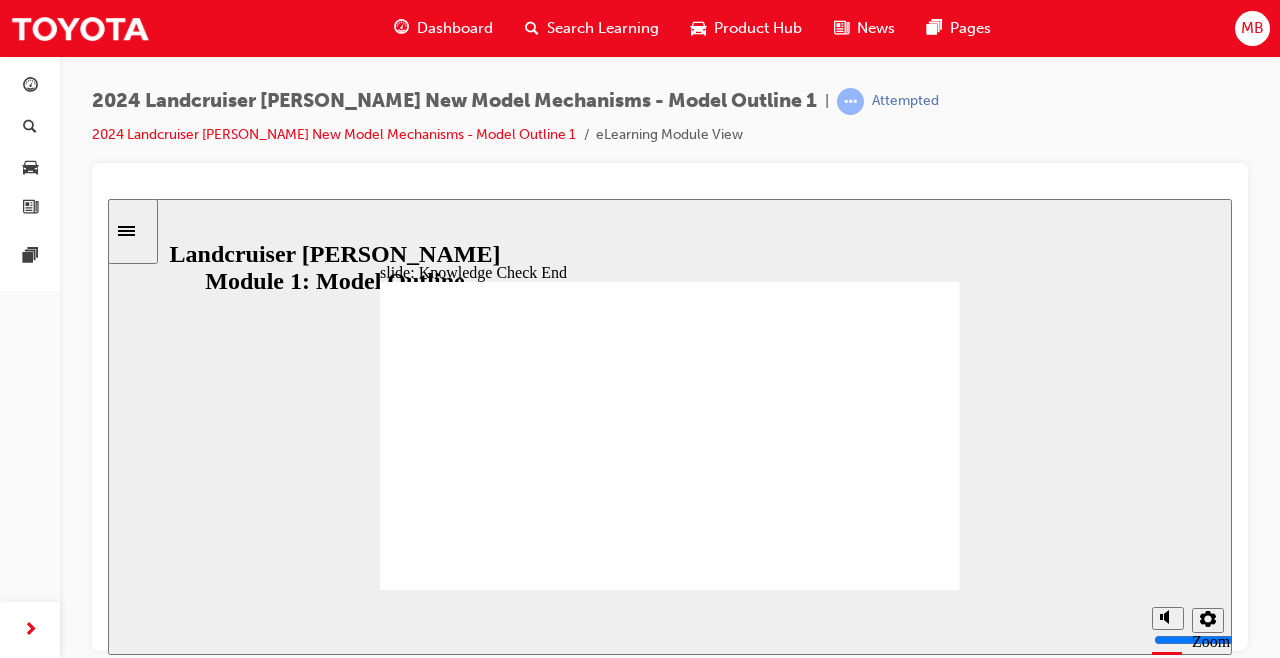 click at bounding box center [133, 230] 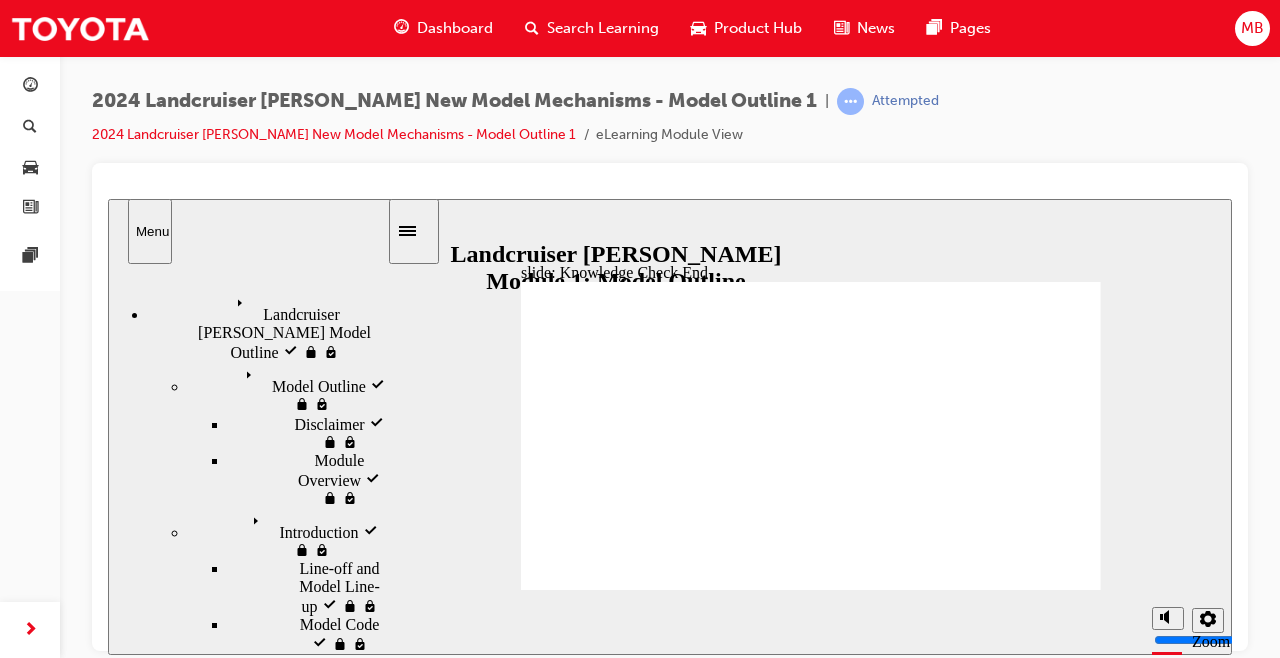 click on "Landcruiser [PERSON_NAME] Model Outline visited
Landcruiser [PERSON_NAME] Model Outline" at bounding box center [267, 325] 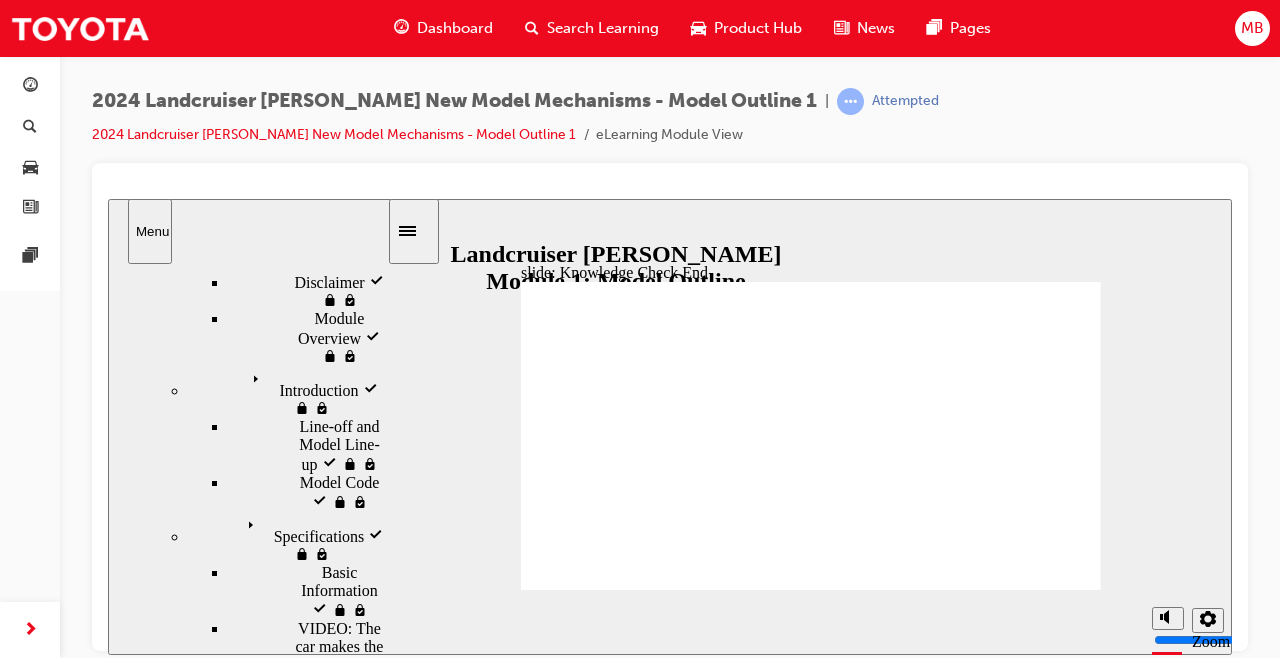 scroll, scrollTop: 160, scrollLeft: 0, axis: vertical 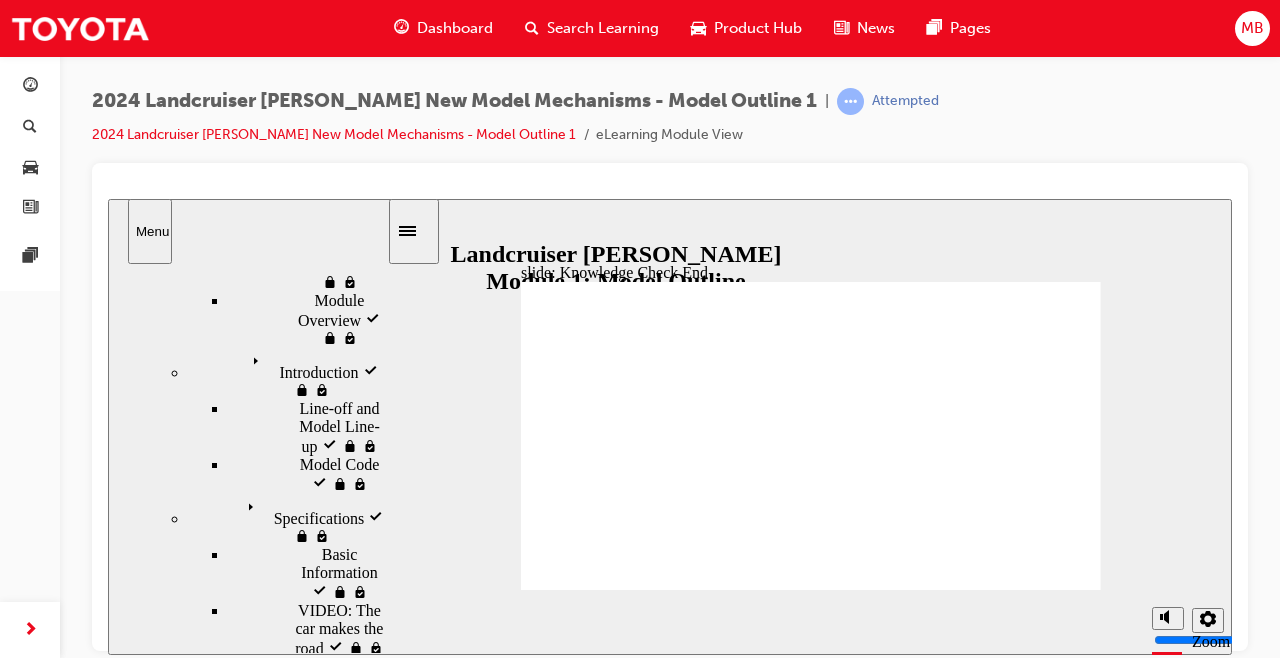 click on "slide: Knowledge Check End
Review the identified sections of this module again,  prior to re-attempting the quiz.   Hint: Use the        Menu panel to re-visit specific sections of the module, then return to the quiz. menu icon 1 Freeform 1 Freeform 3 Freeform 2 Knowledge Check Results You got  4  out of 5 questions right! Knowledge Check Results You got 4 out of 5 questions right! Review the identied sections o this module again,  prior to re-attempting the quiz. Hint: Use the        Menu panel to re-visit specic sections o the module, then return to the quiz. Back to top
2" at bounding box center [670, 426] 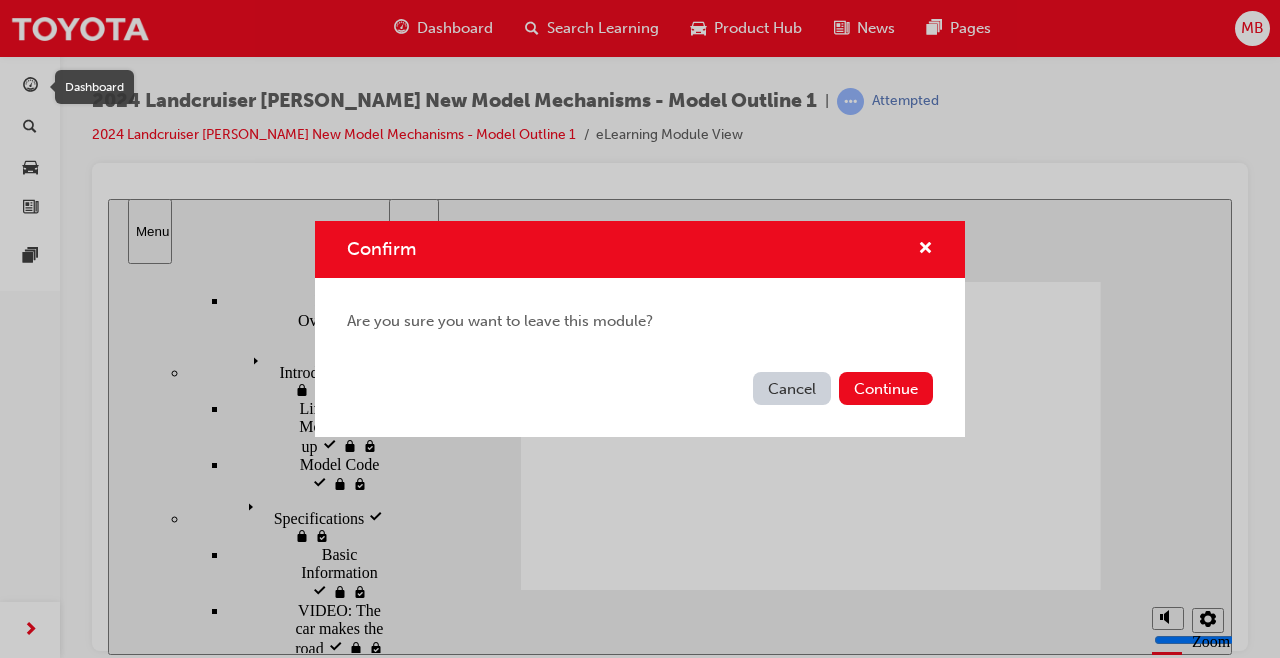 click on "Continue" at bounding box center (886, 388) 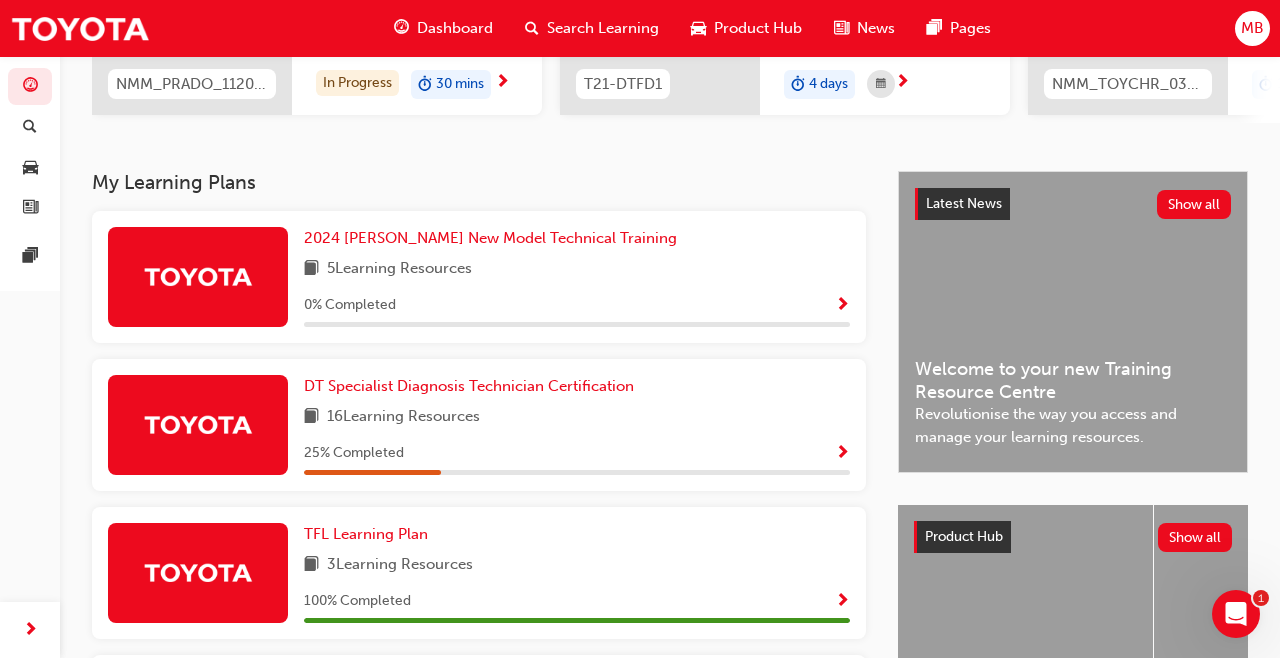 scroll, scrollTop: 329, scrollLeft: 0, axis: vertical 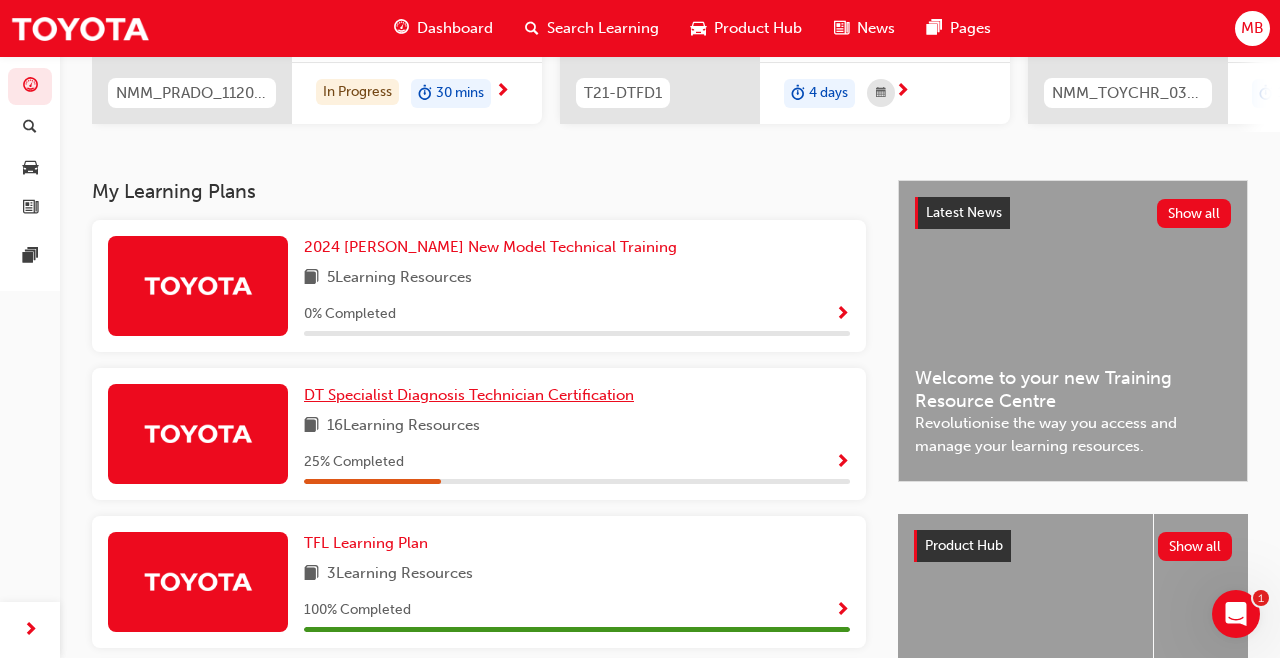 click on "DT Specialist Diagnosis Technician Certification" at bounding box center [469, 395] 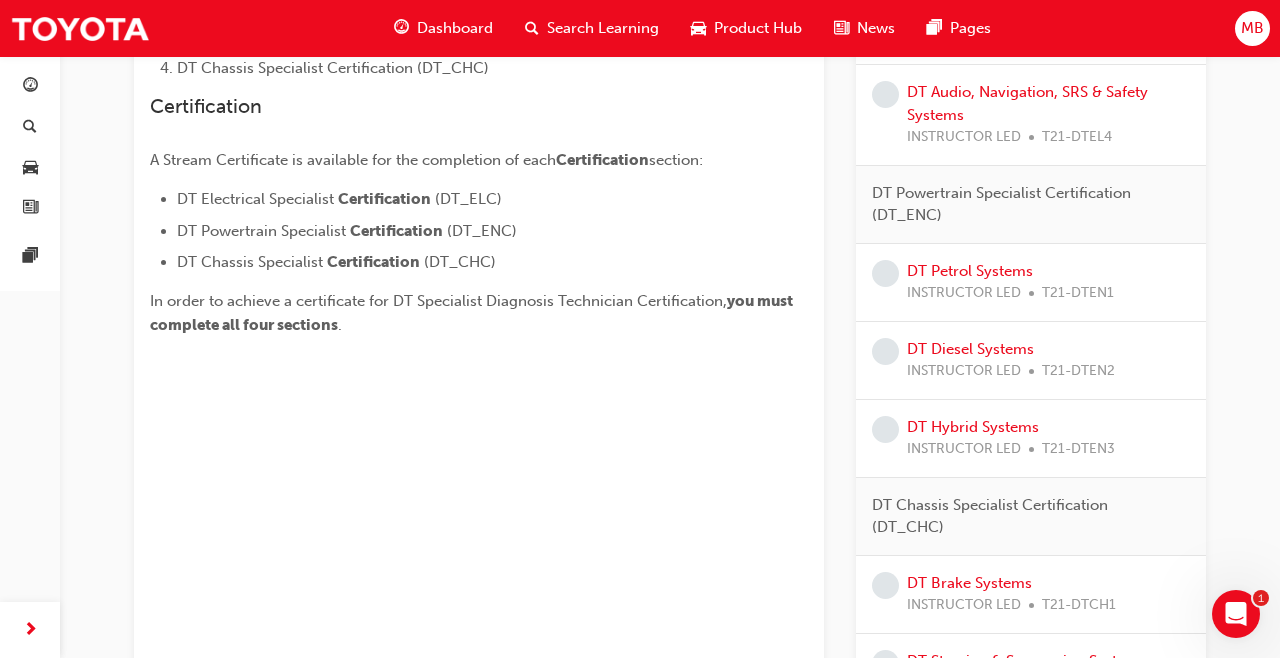 scroll, scrollTop: 974, scrollLeft: 0, axis: vertical 